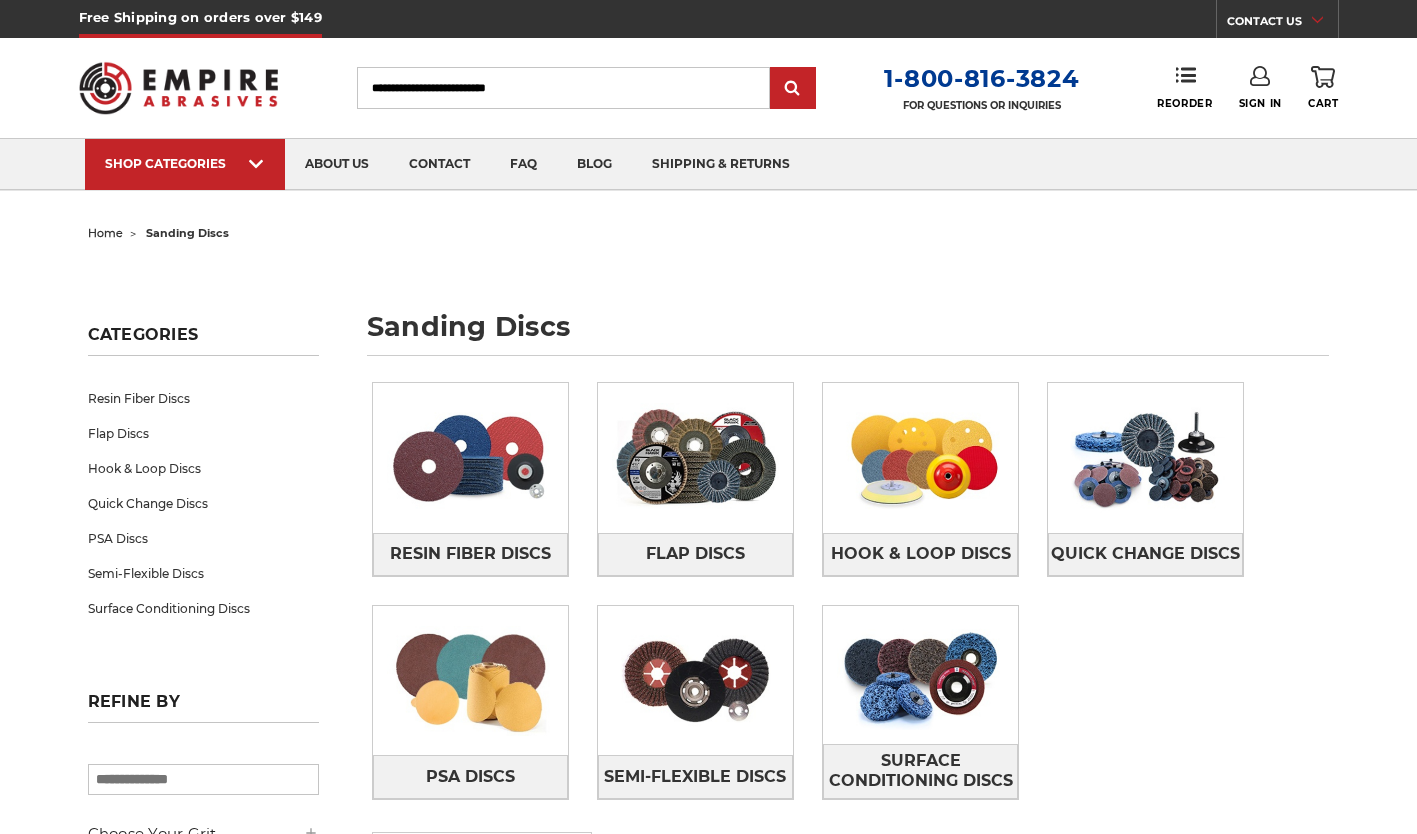 scroll, scrollTop: 0, scrollLeft: 0, axis: both 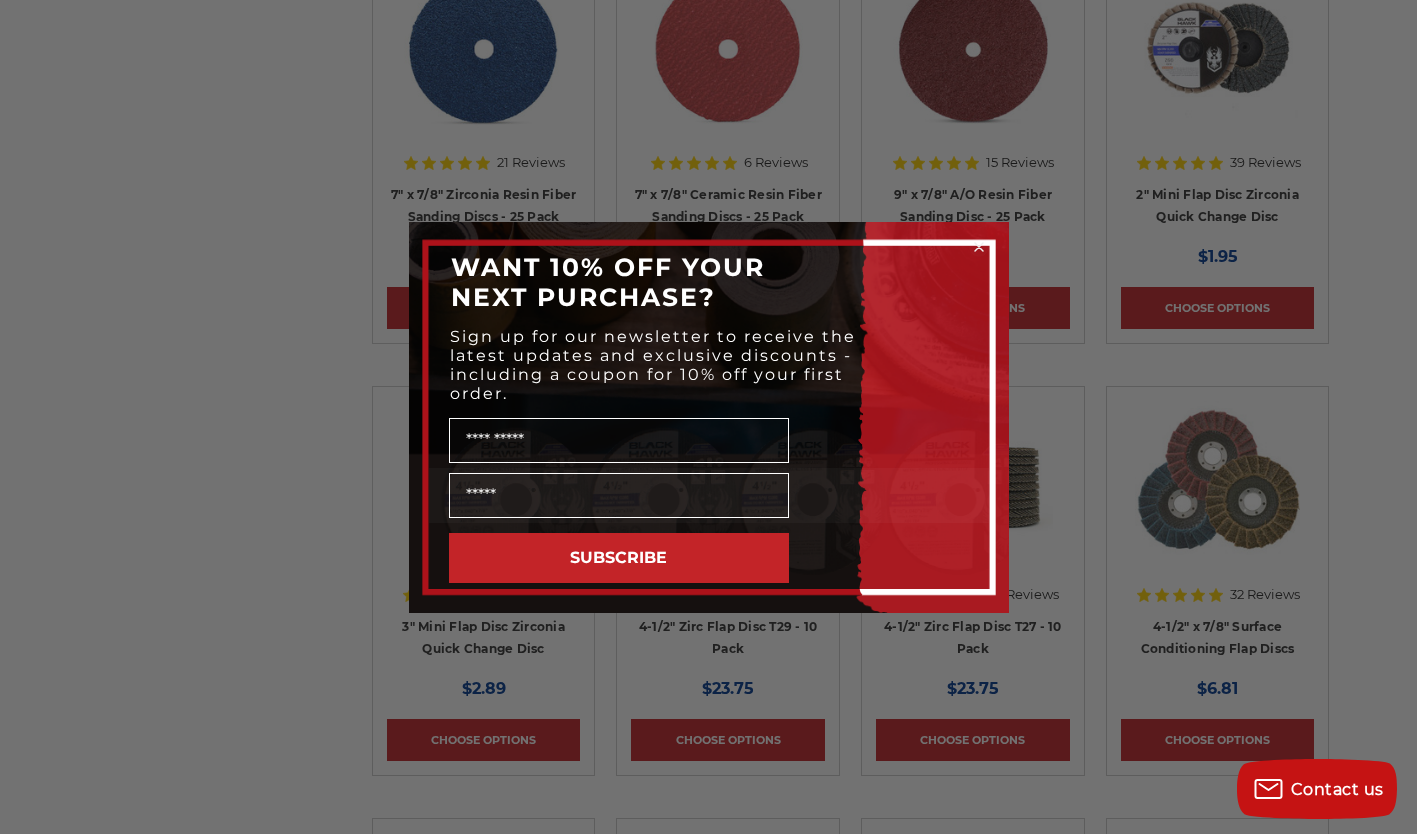 click 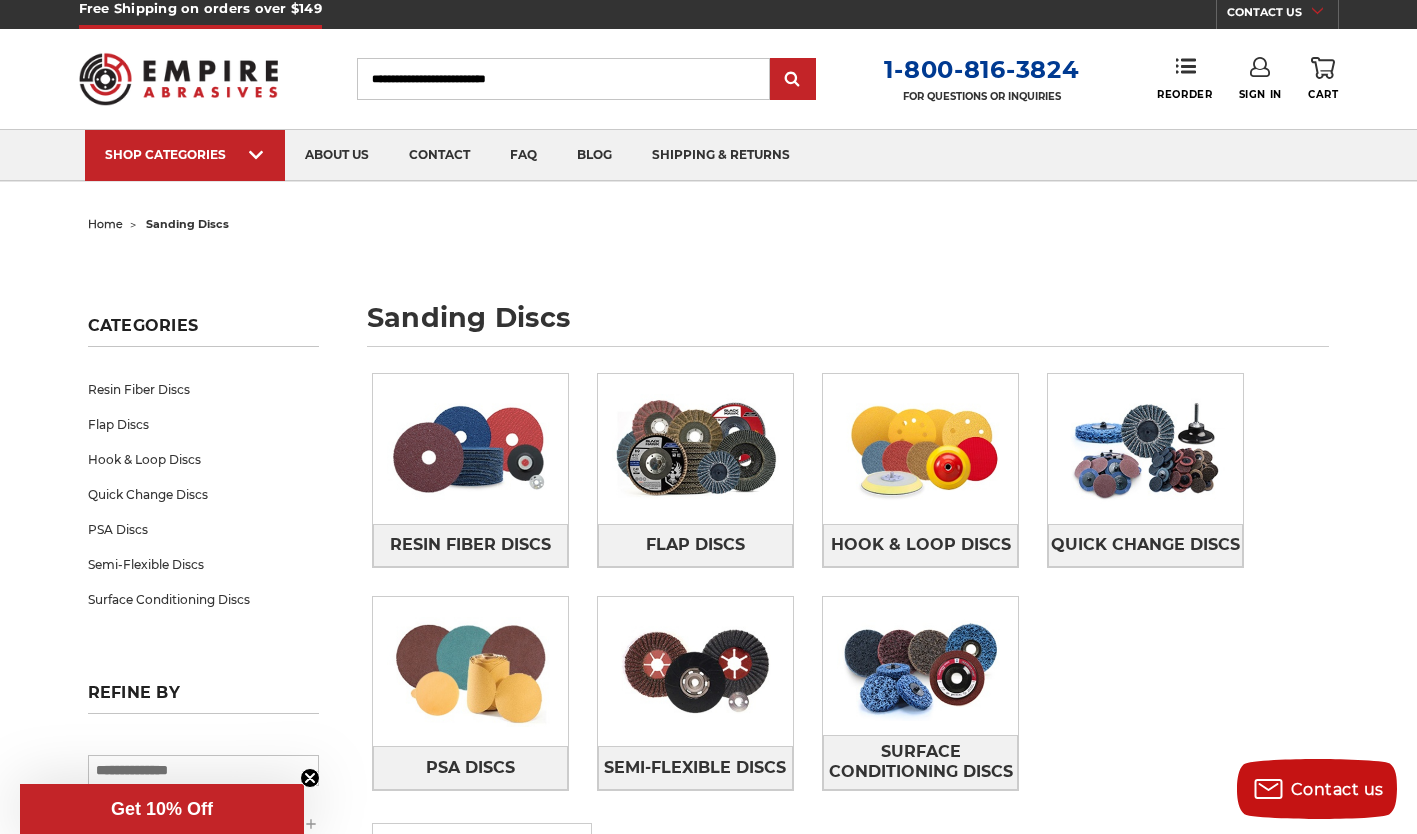 scroll, scrollTop: 0, scrollLeft: 0, axis: both 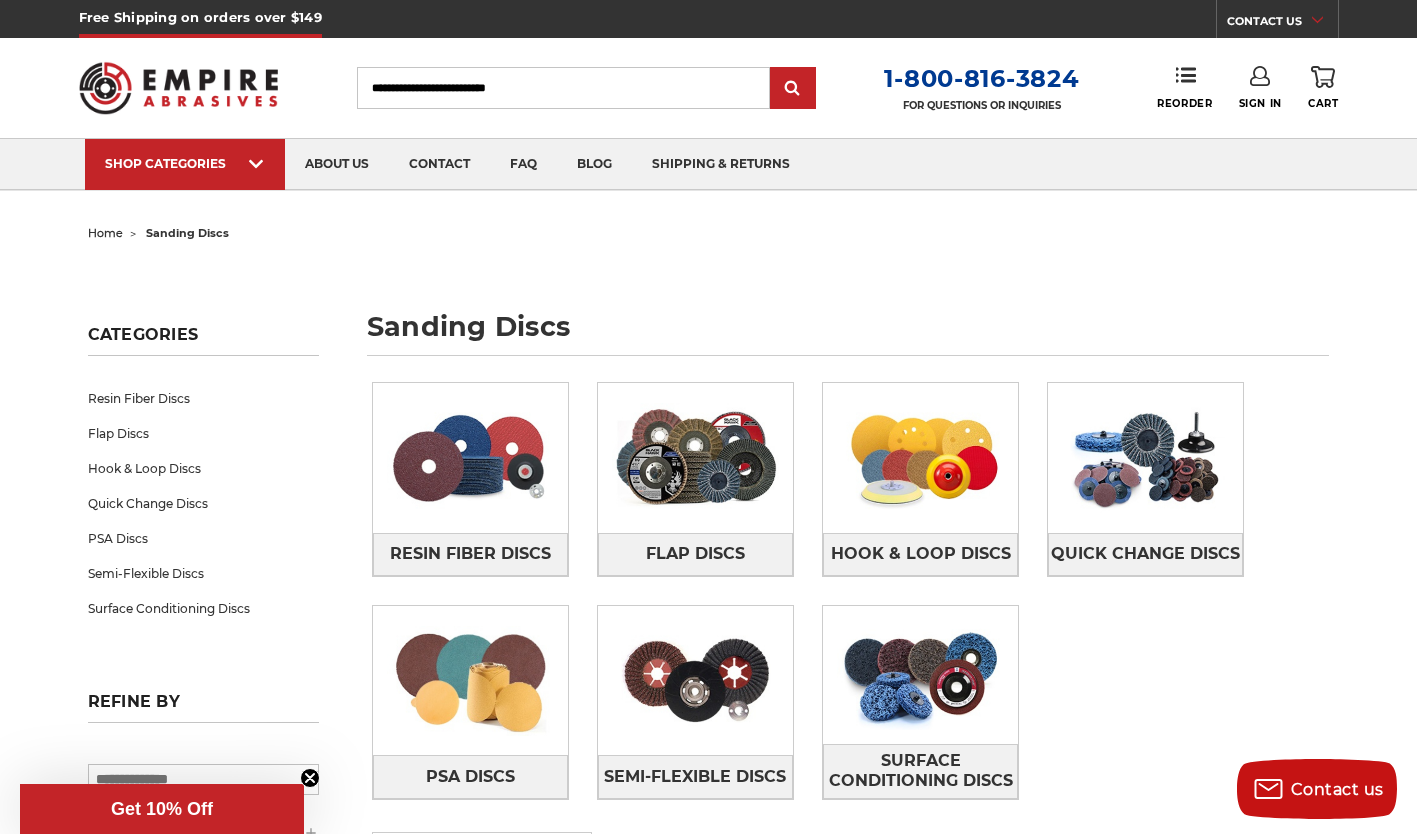 click on "Toggle menu
Menu
Search
[PHONE]
FOR QUESTIONS OR INQUIRIES
Phone
Reorder
Sign In
0
Cart" at bounding box center (709, 88) 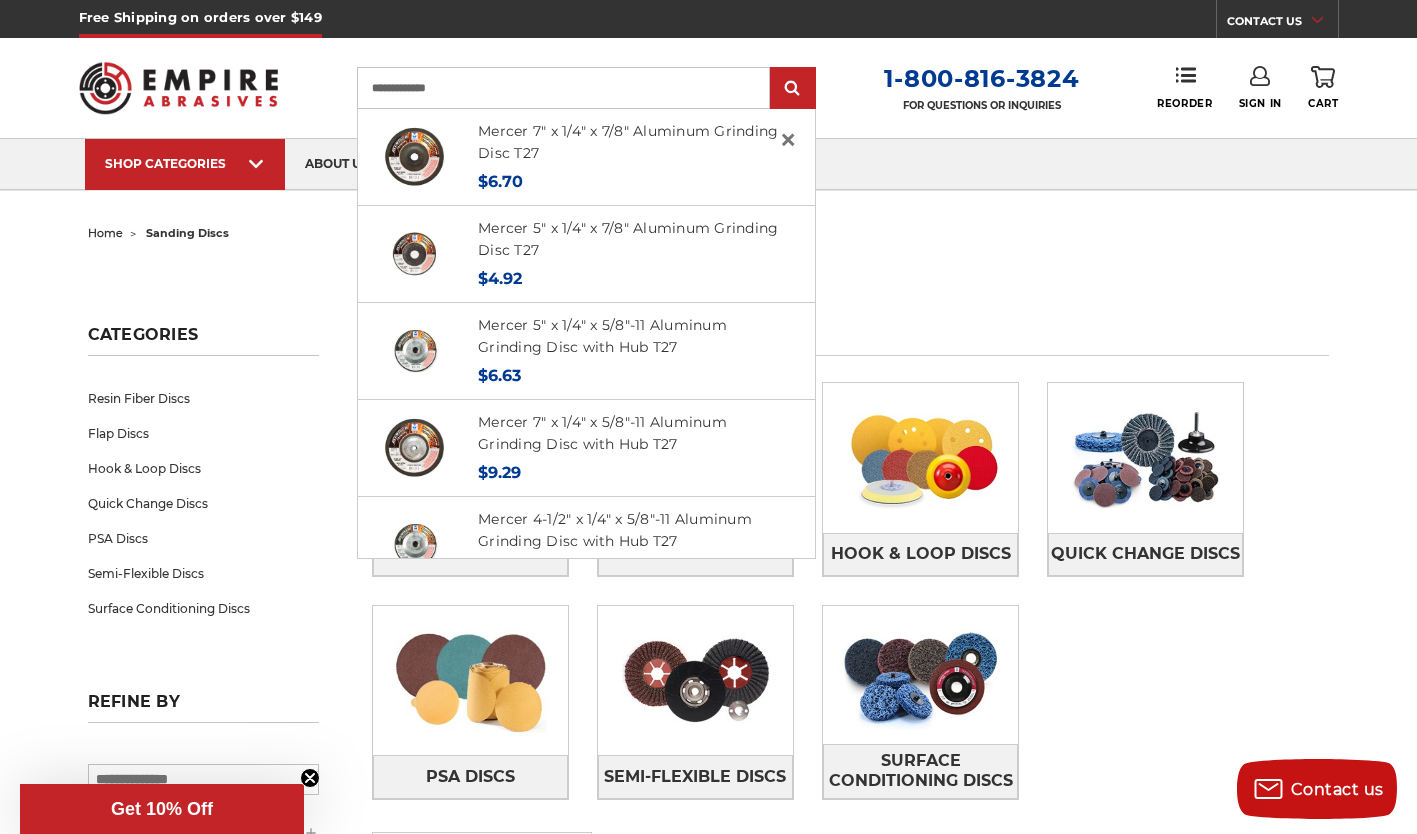 type on "**********" 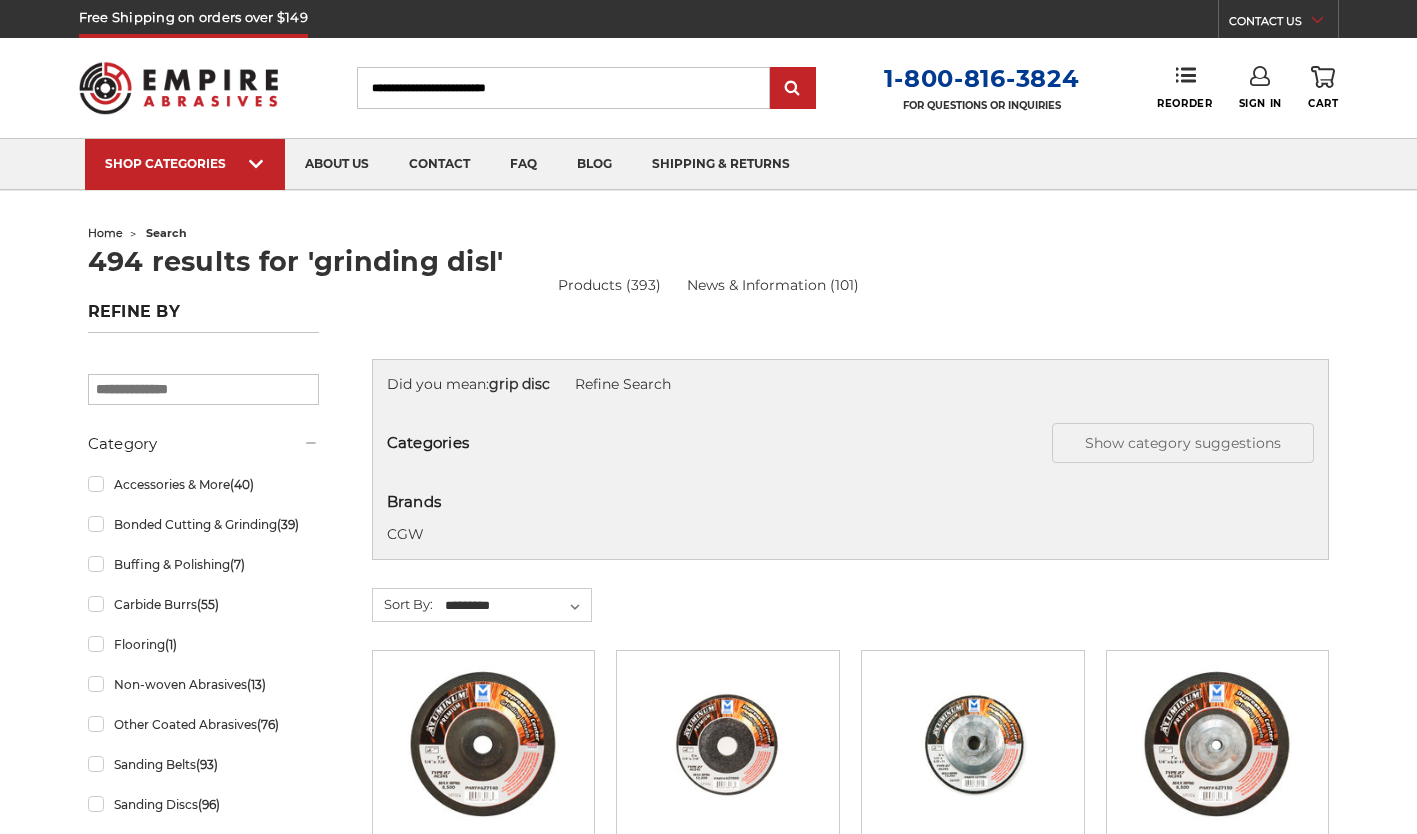 scroll, scrollTop: 0, scrollLeft: 0, axis: both 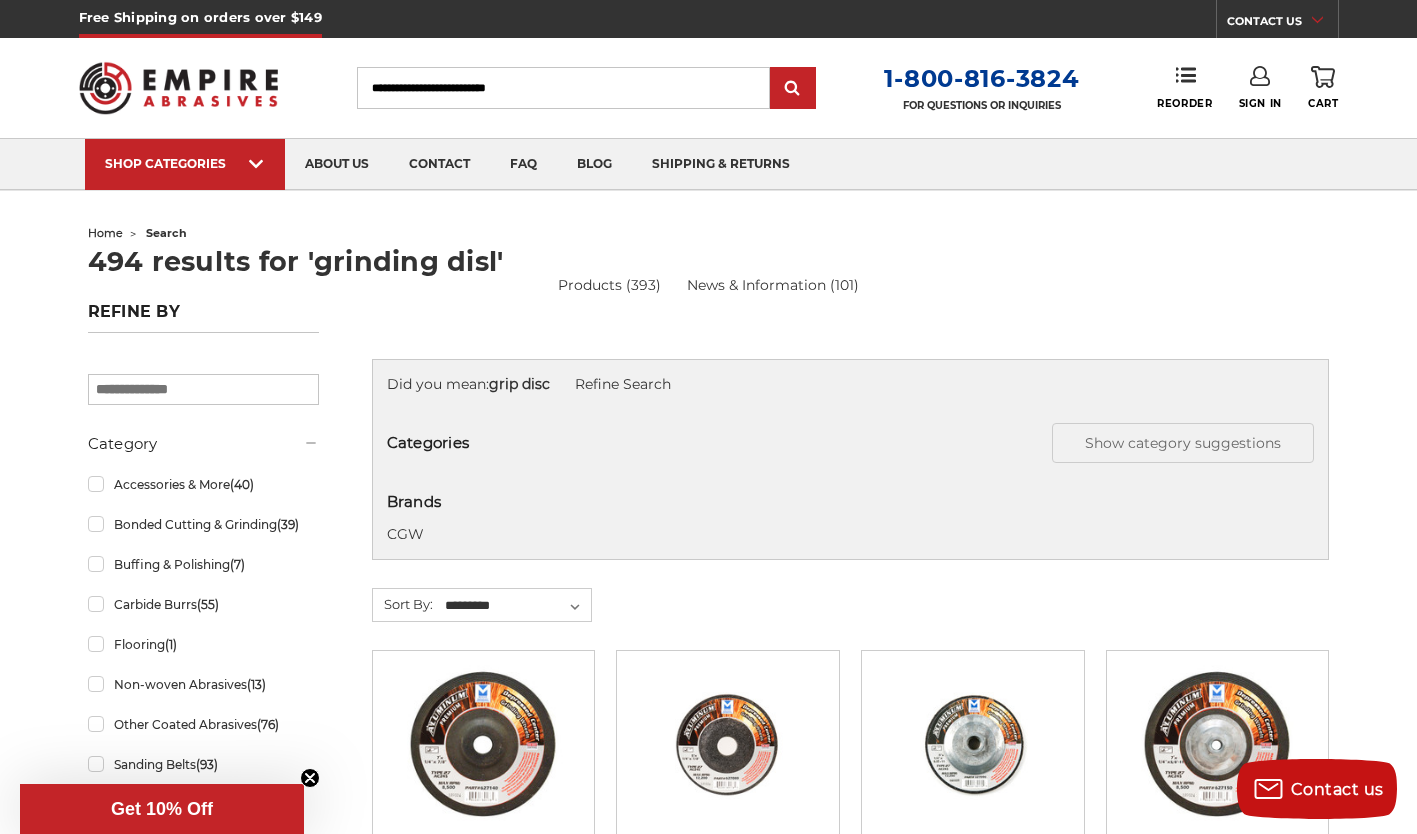 click on "Search" at bounding box center (563, 88) 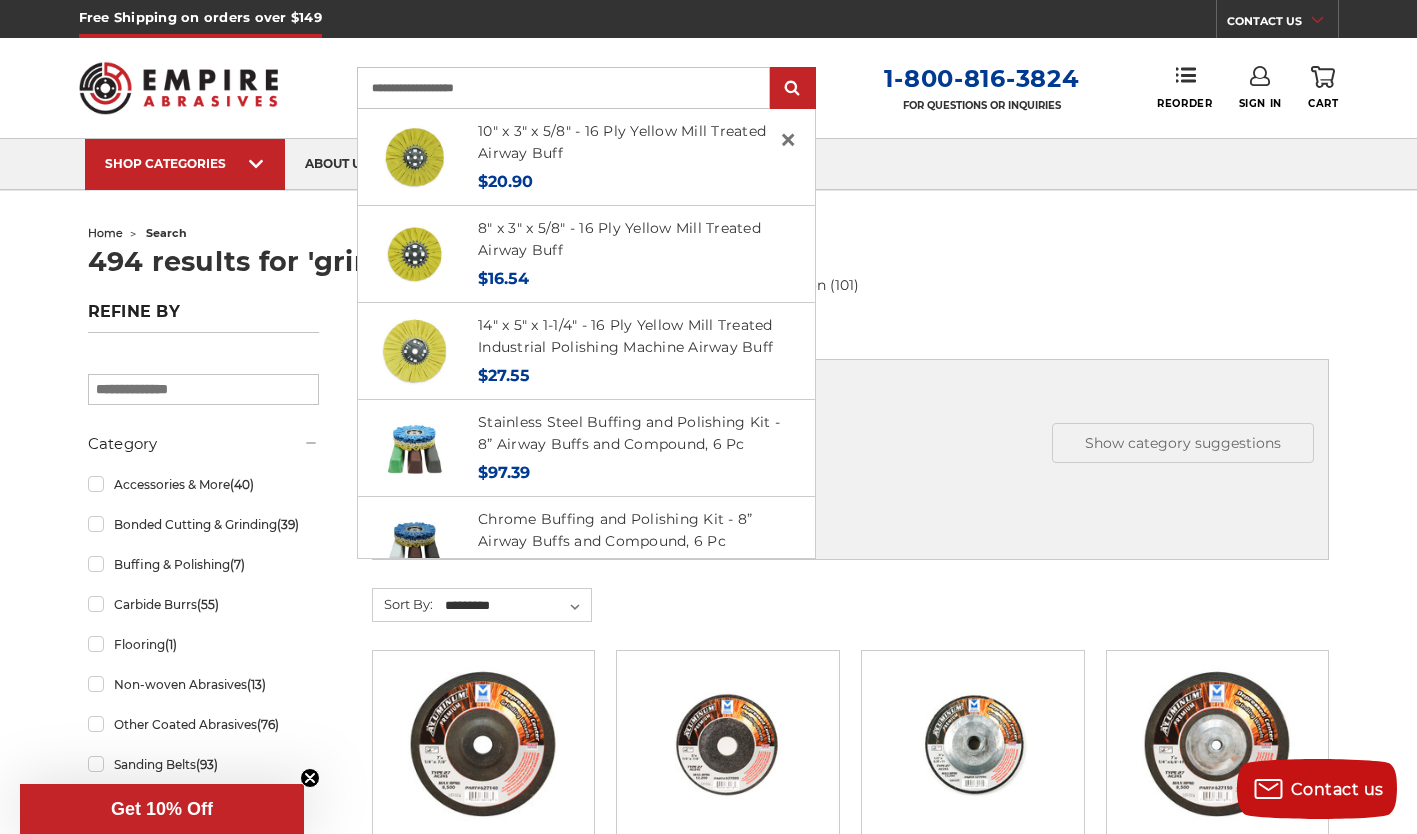 type on "**********" 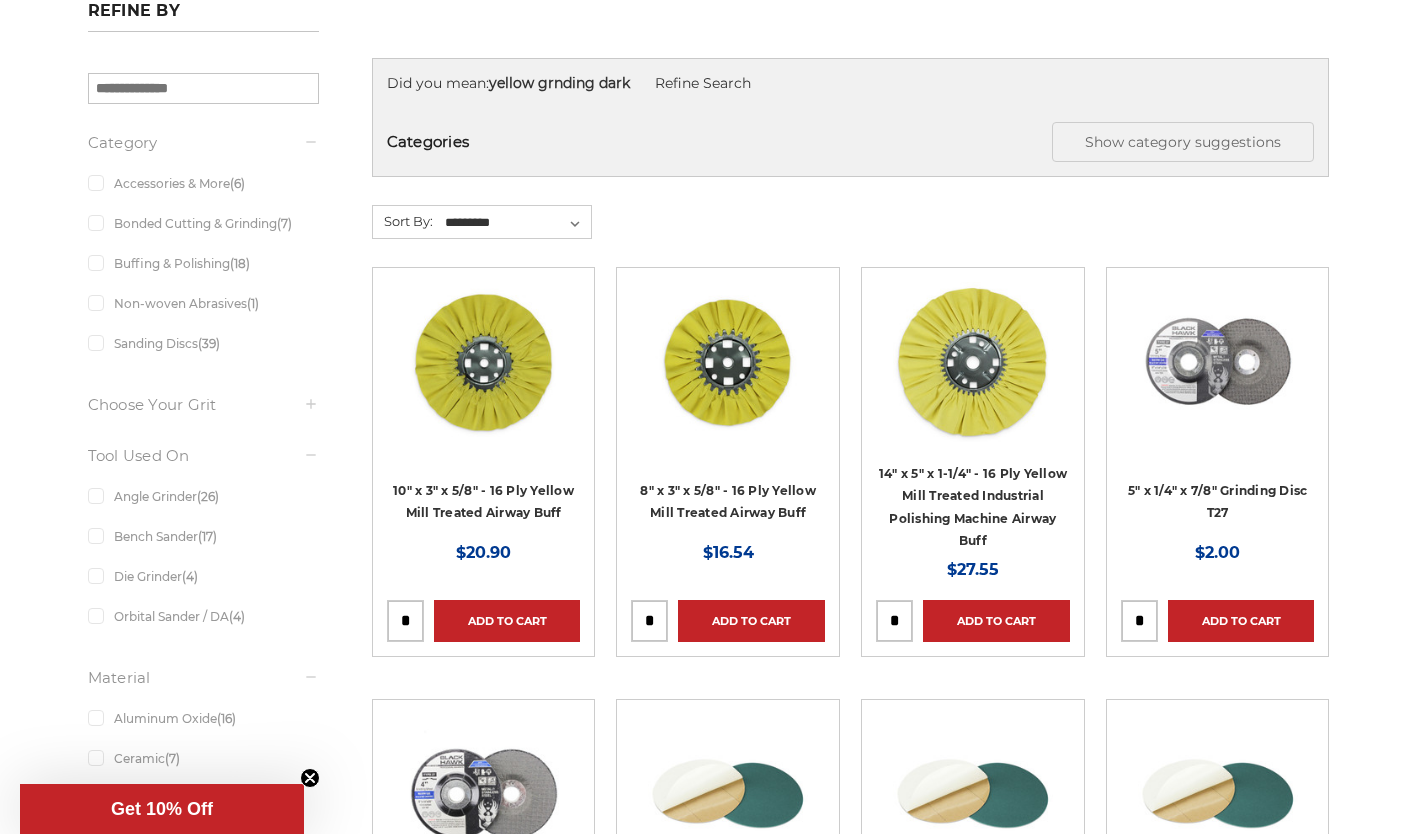 scroll, scrollTop: 0, scrollLeft: 0, axis: both 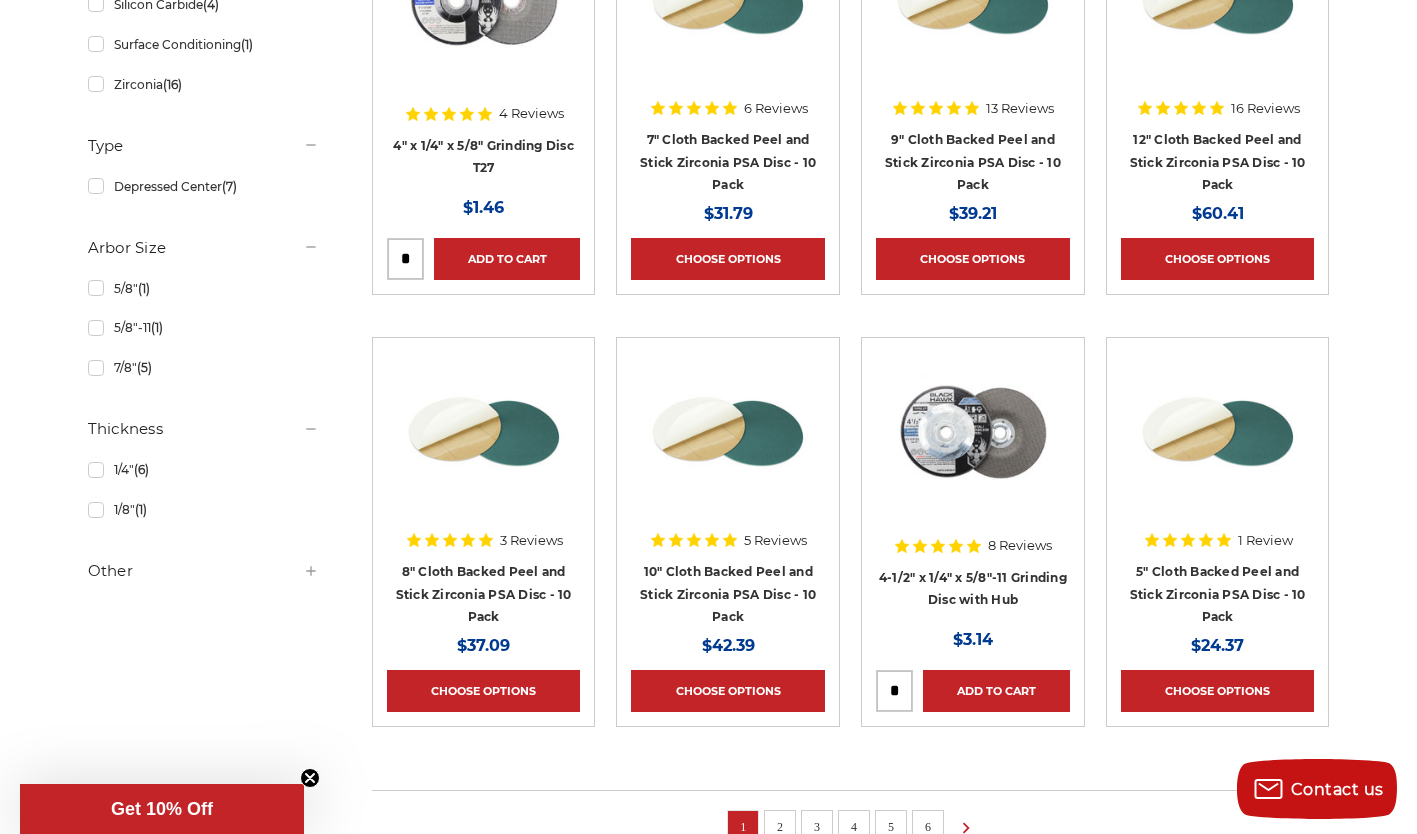 click on "3" at bounding box center [817, 828] 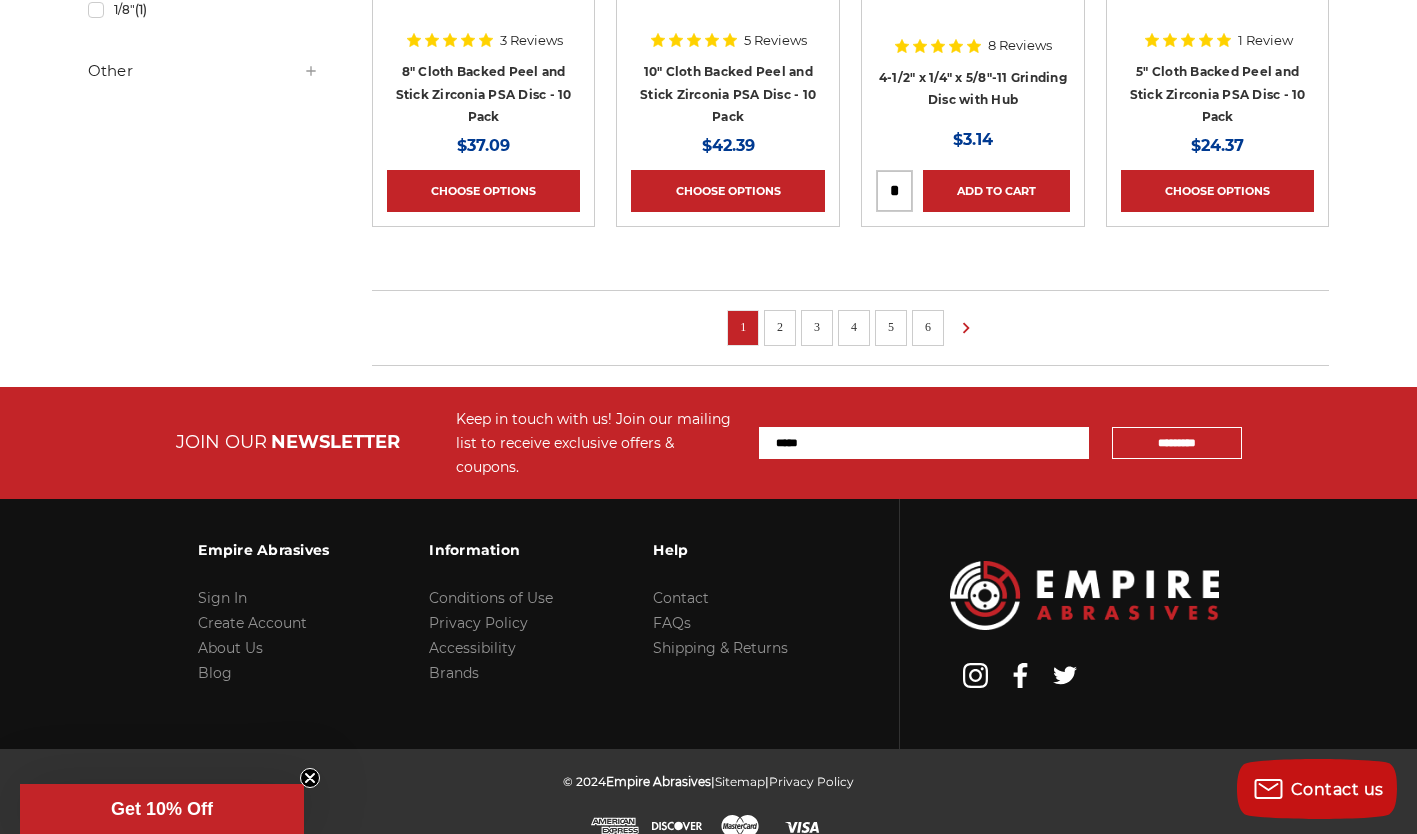 click on "3" at bounding box center [817, 328] 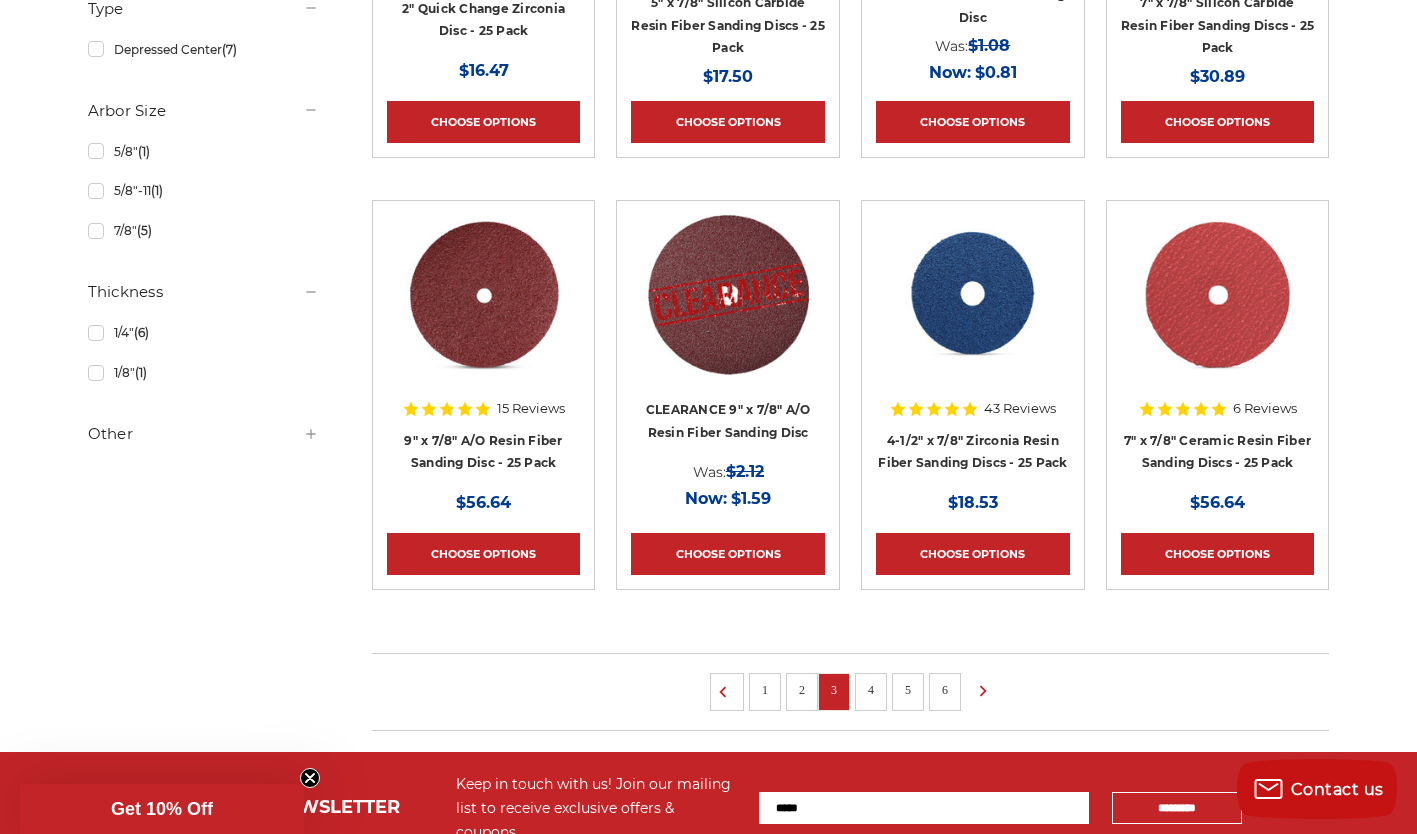 scroll, scrollTop: 1219, scrollLeft: 0, axis: vertical 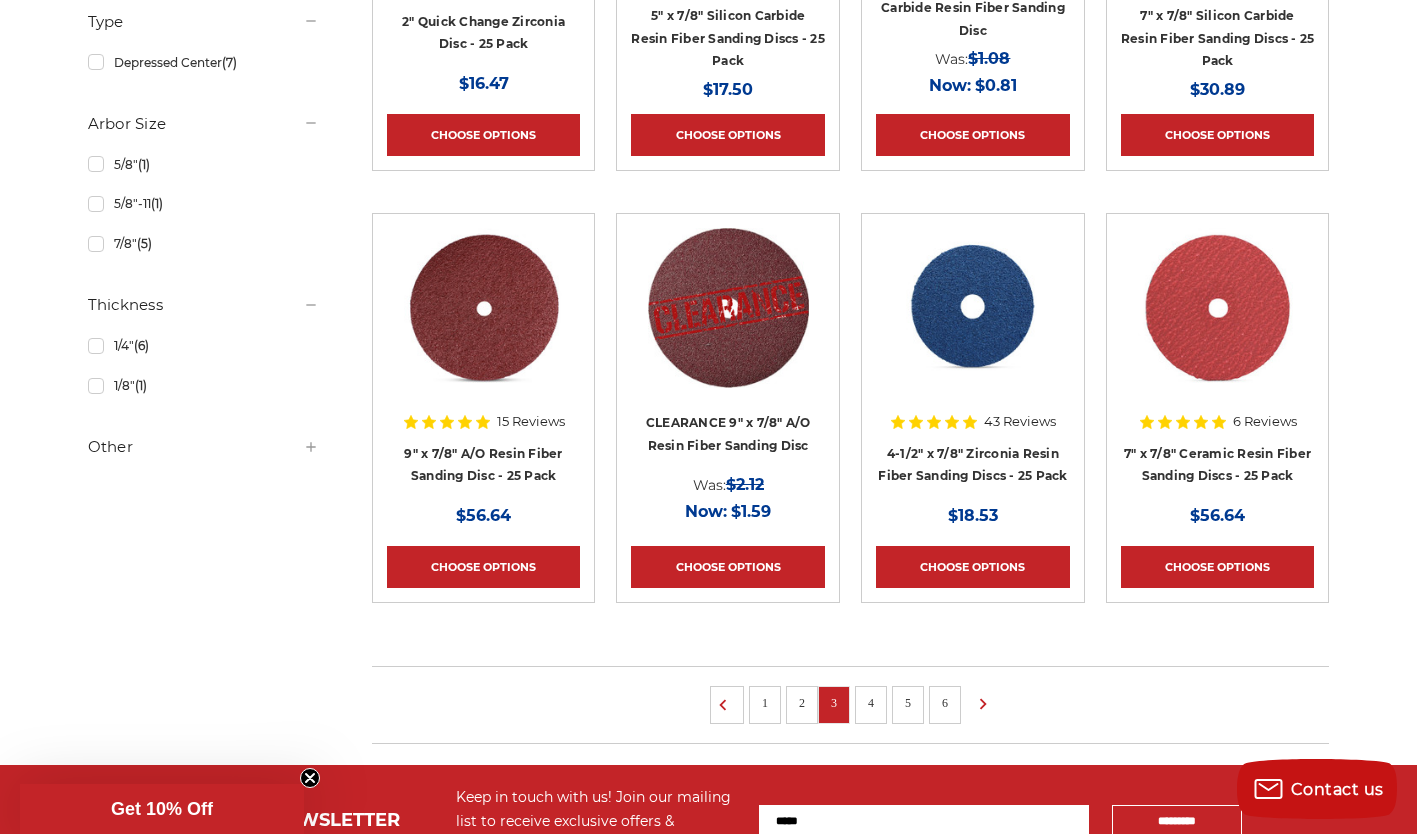 click on "4" at bounding box center (871, 703) 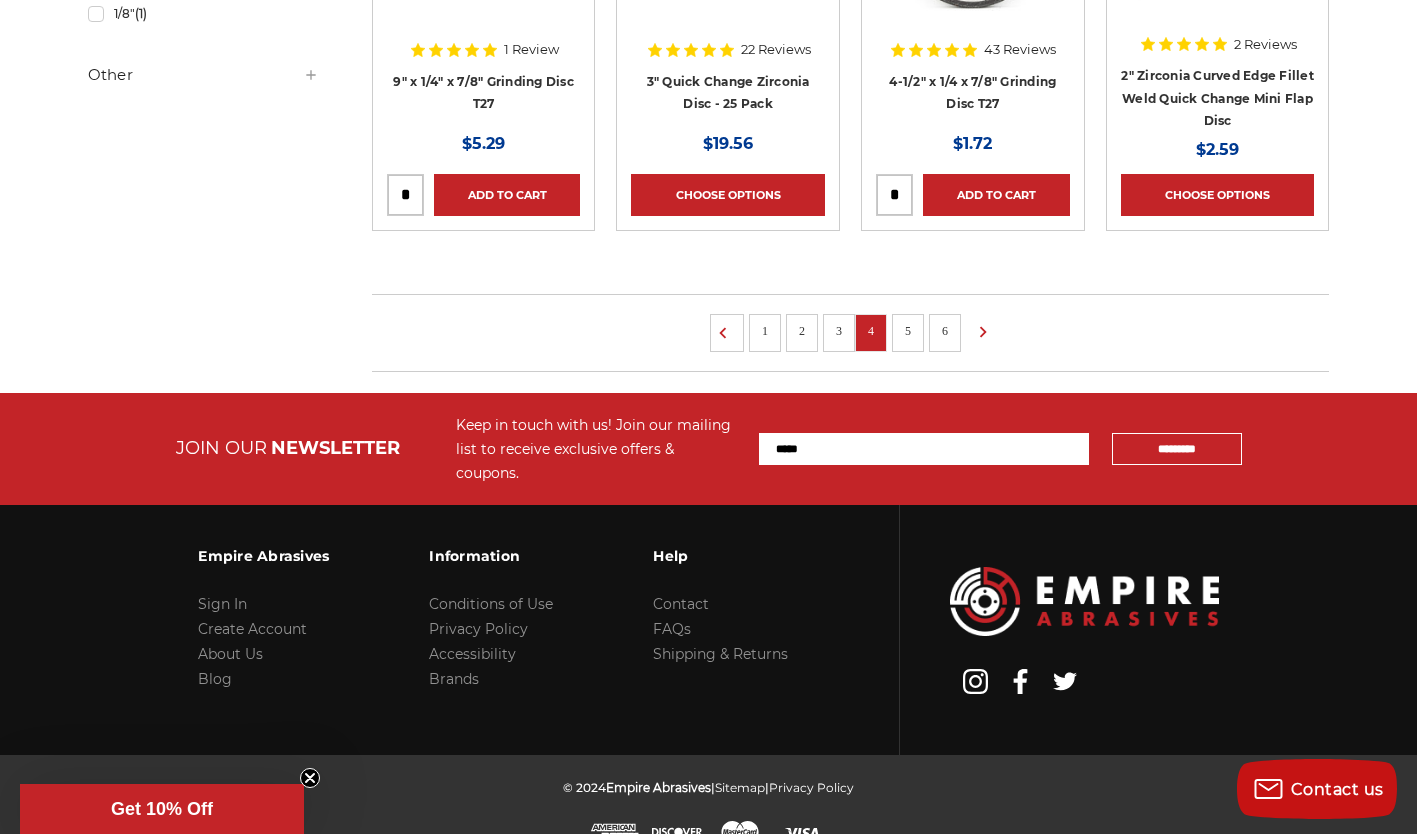 scroll, scrollTop: 1597, scrollLeft: 0, axis: vertical 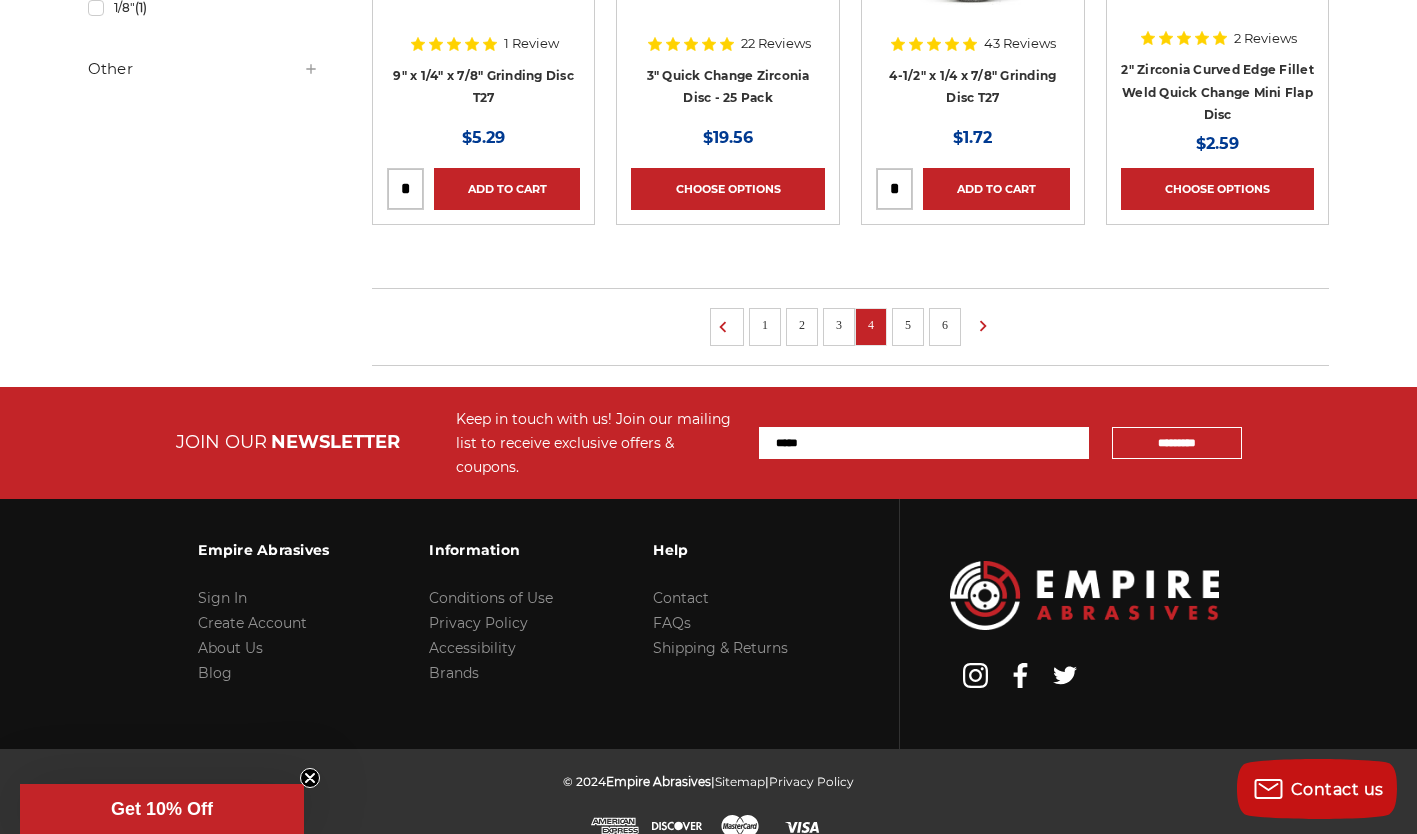 click on "2" at bounding box center (802, 327) 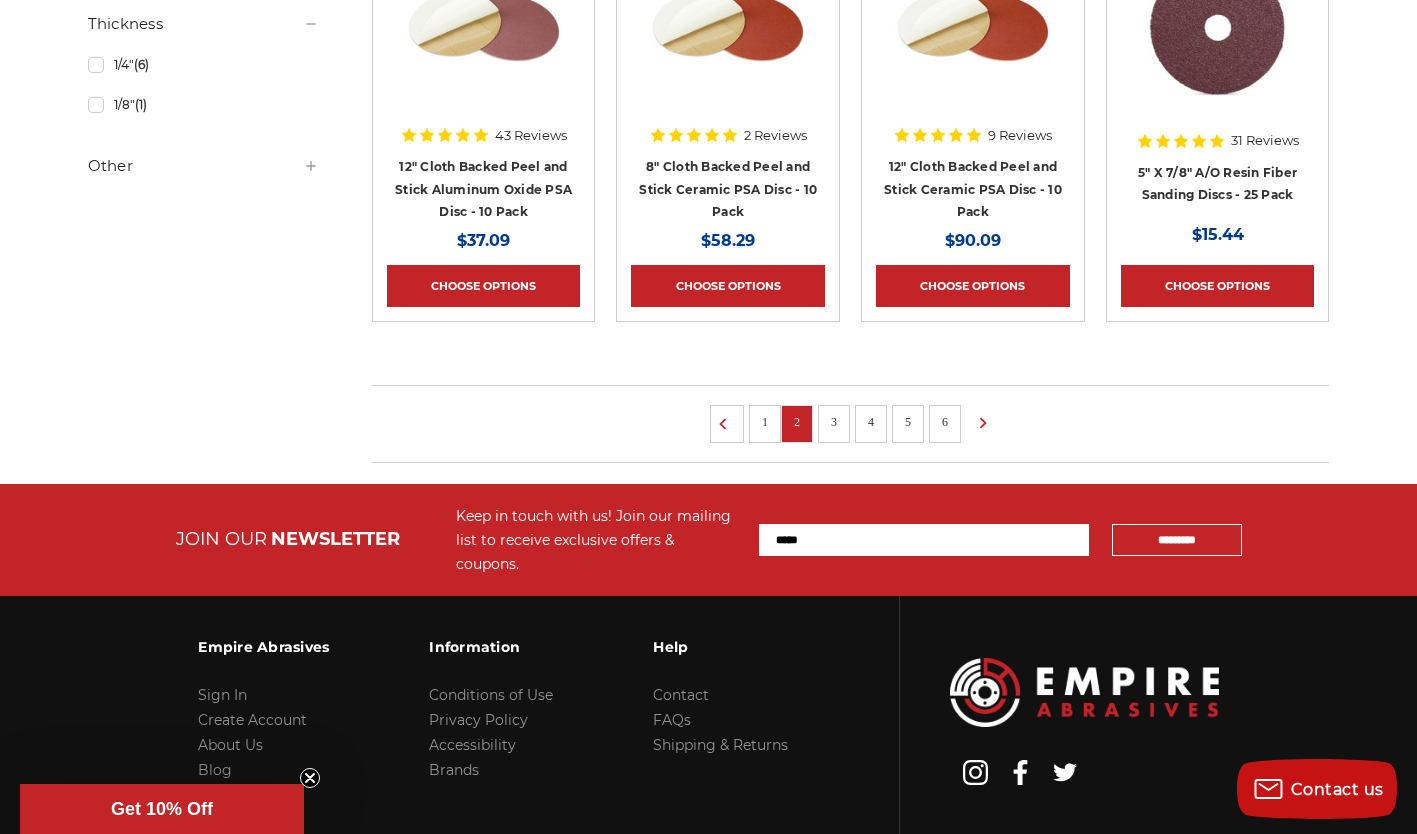 scroll, scrollTop: 1597, scrollLeft: 0, axis: vertical 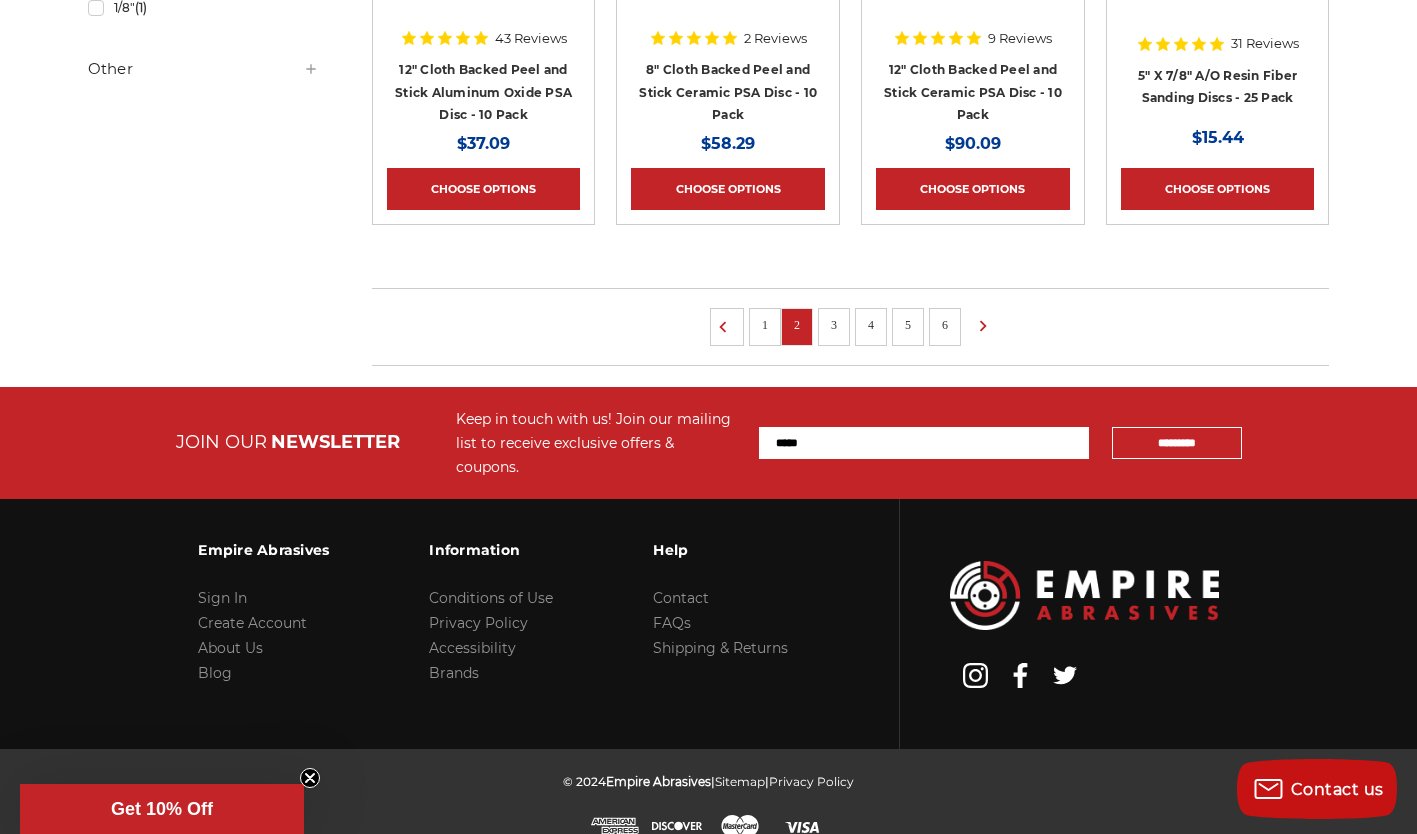 click on "5" at bounding box center (908, 325) 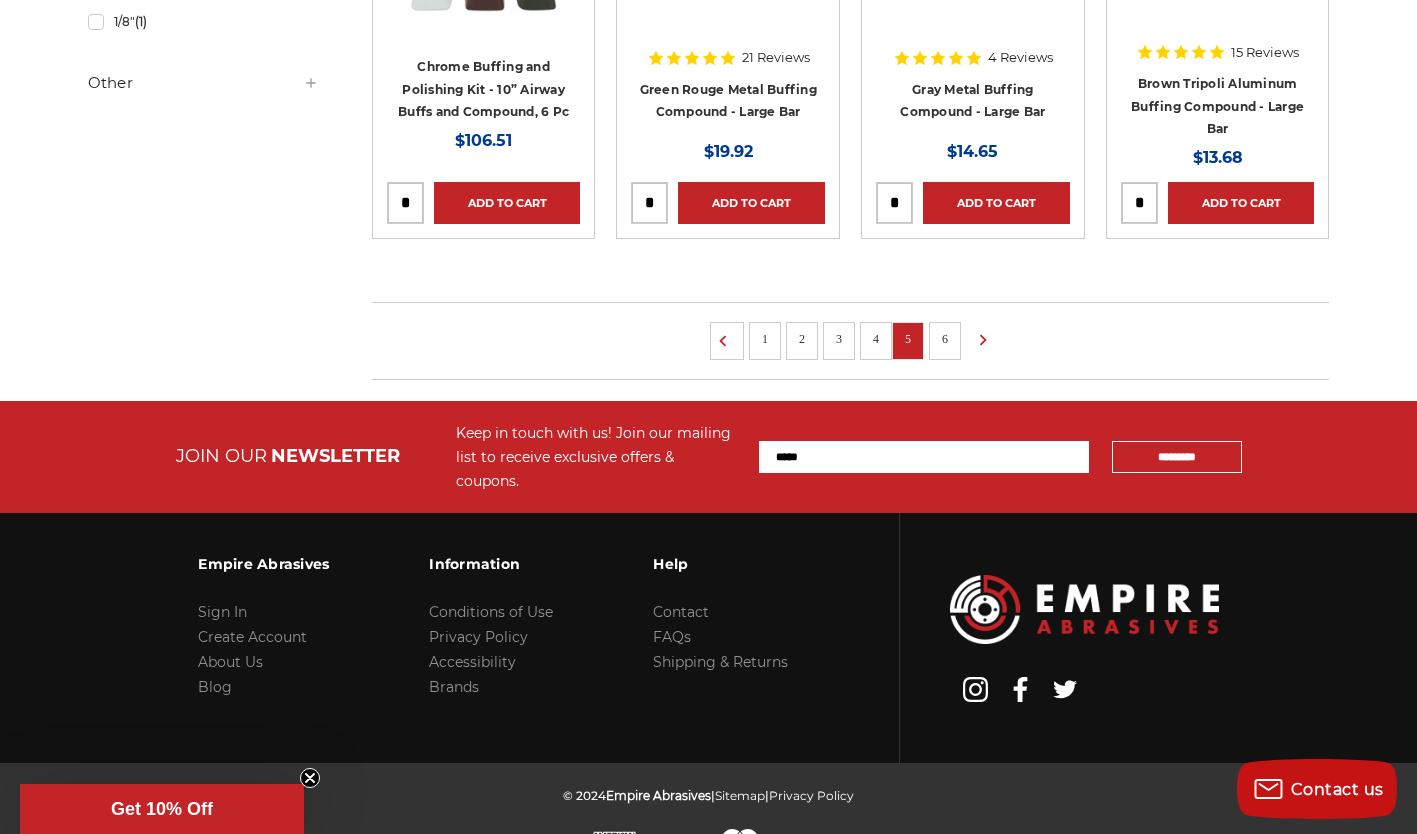 scroll, scrollTop: 1597, scrollLeft: 0, axis: vertical 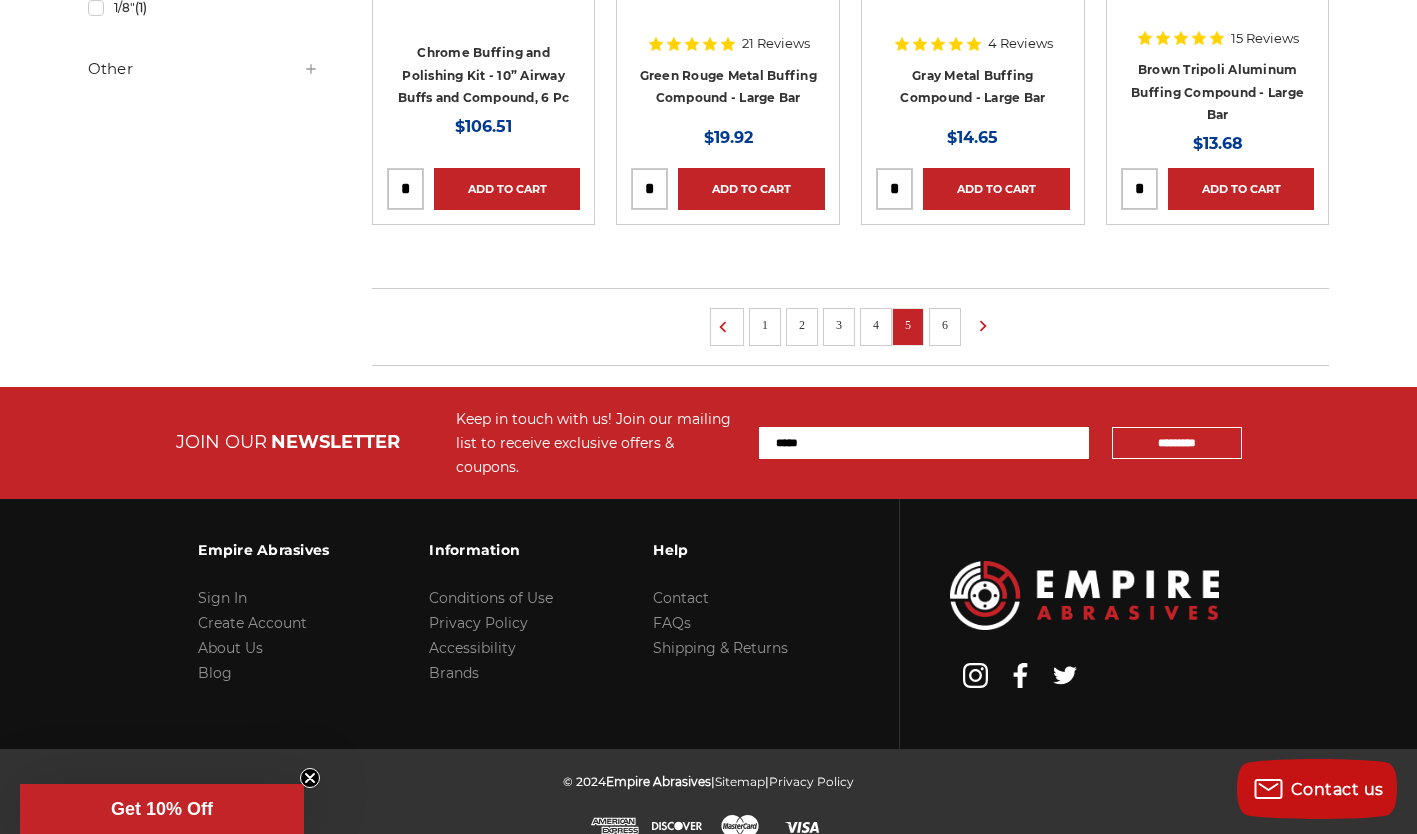 click on "6" at bounding box center (945, 325) 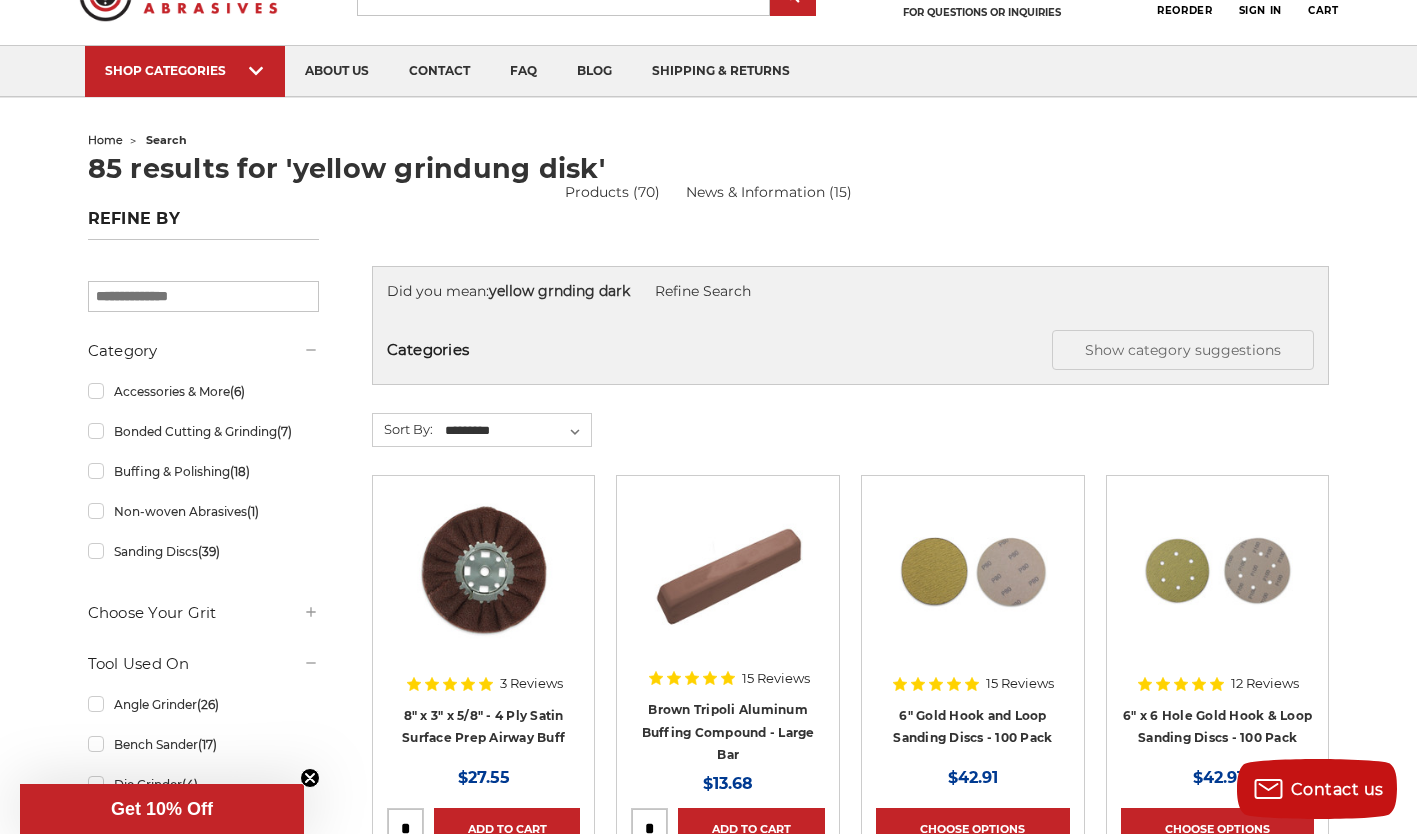 scroll, scrollTop: 0, scrollLeft: 0, axis: both 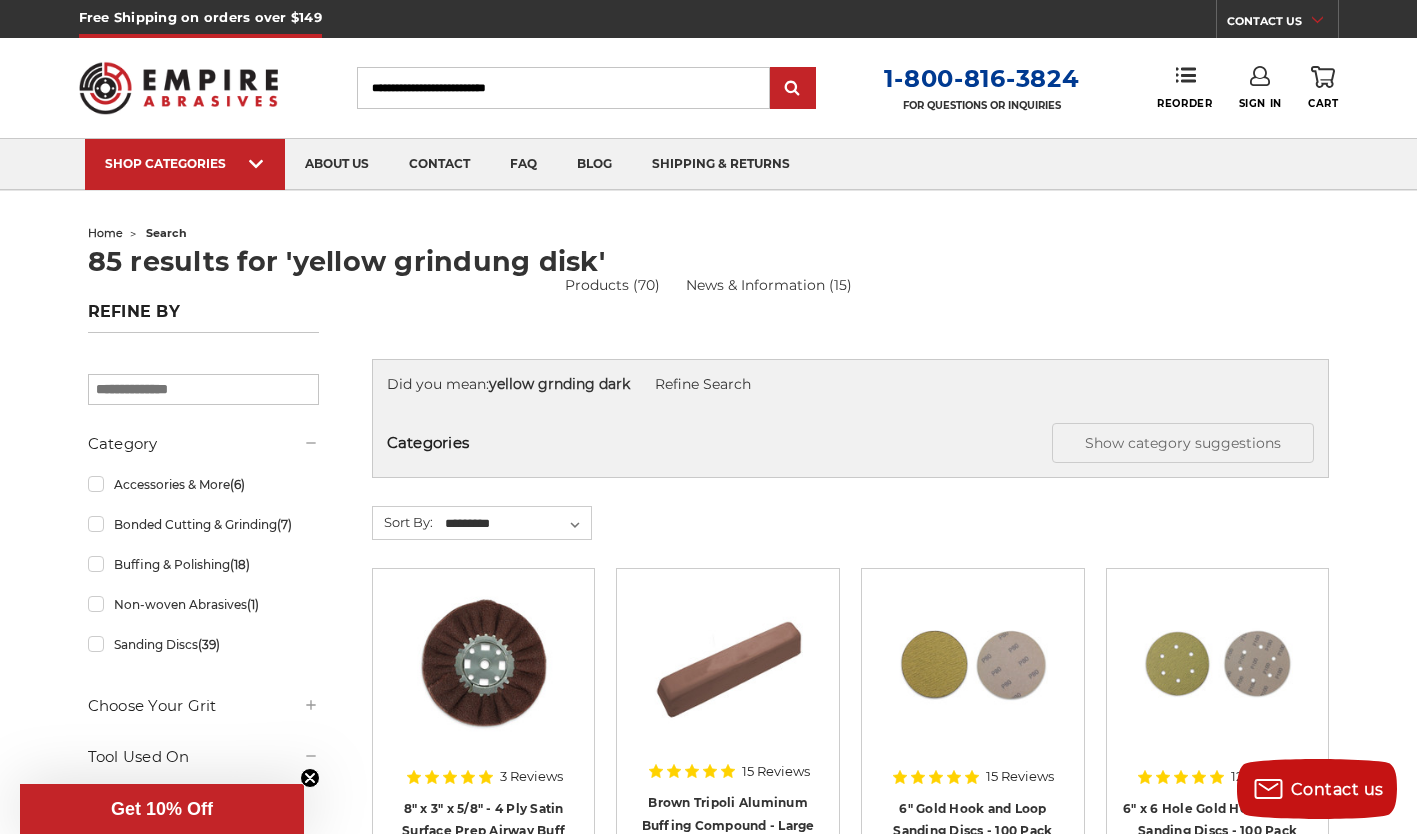 click on "Toggle menu
Menu
Search
[PHONE]
FOR QUESTIONS OR INQUIRIES
Phone
Reorder
Sign In
0
Cart" at bounding box center (709, 88) 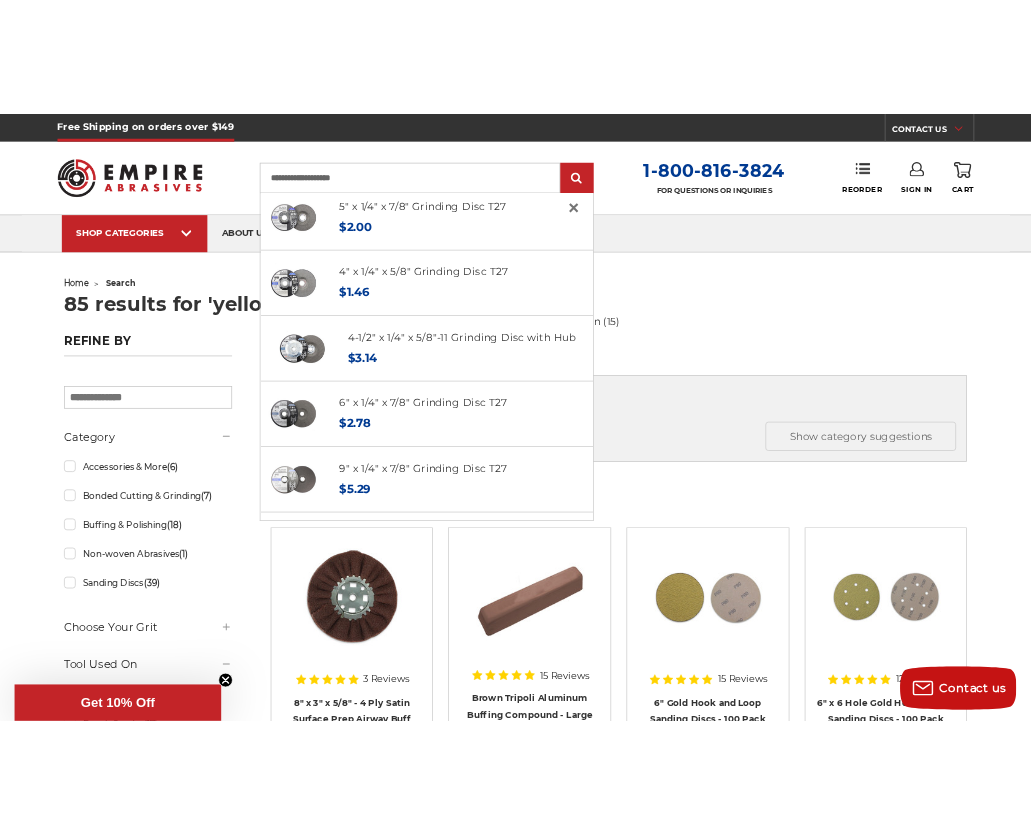 scroll, scrollTop: 0, scrollLeft: 0, axis: both 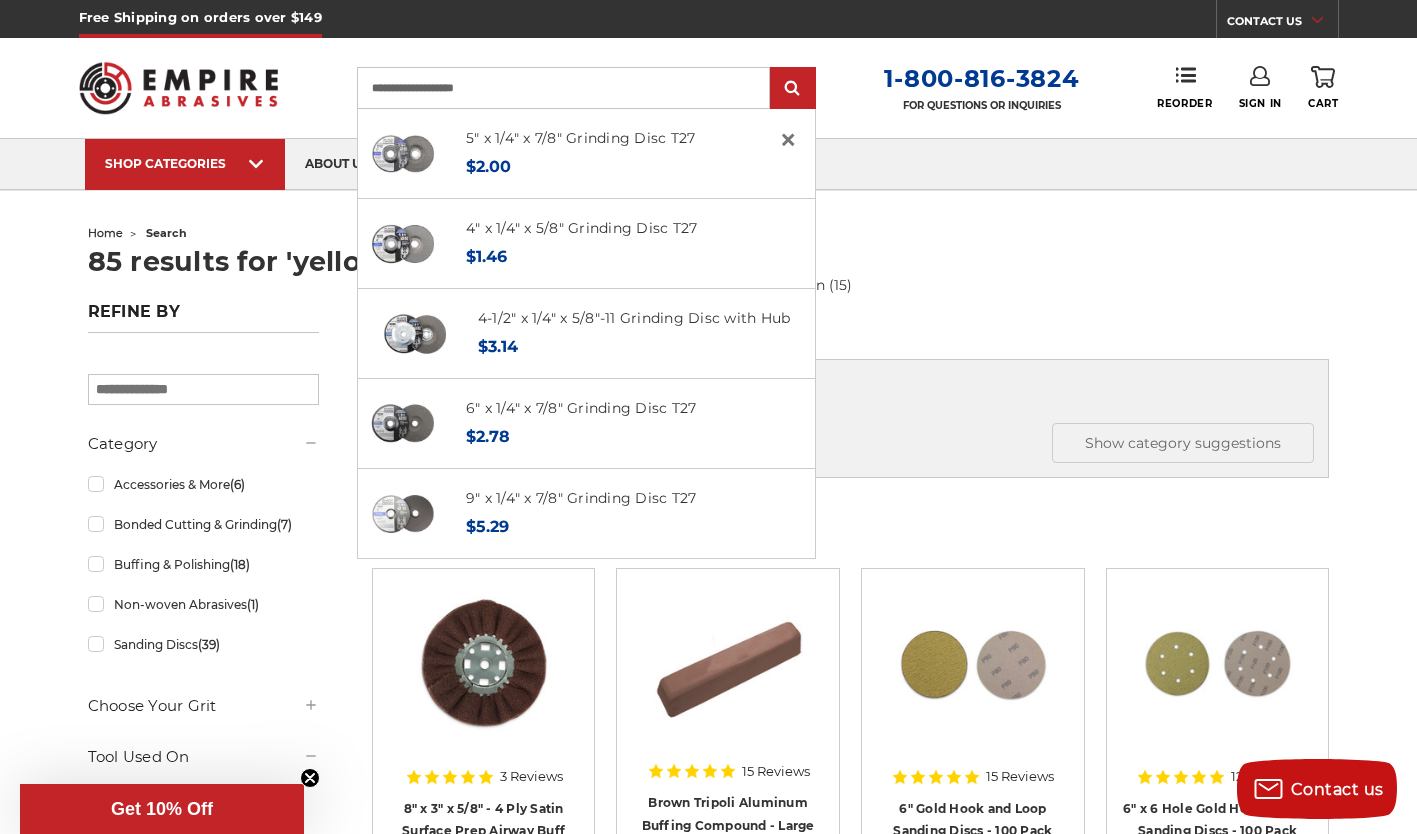 type on "**********" 